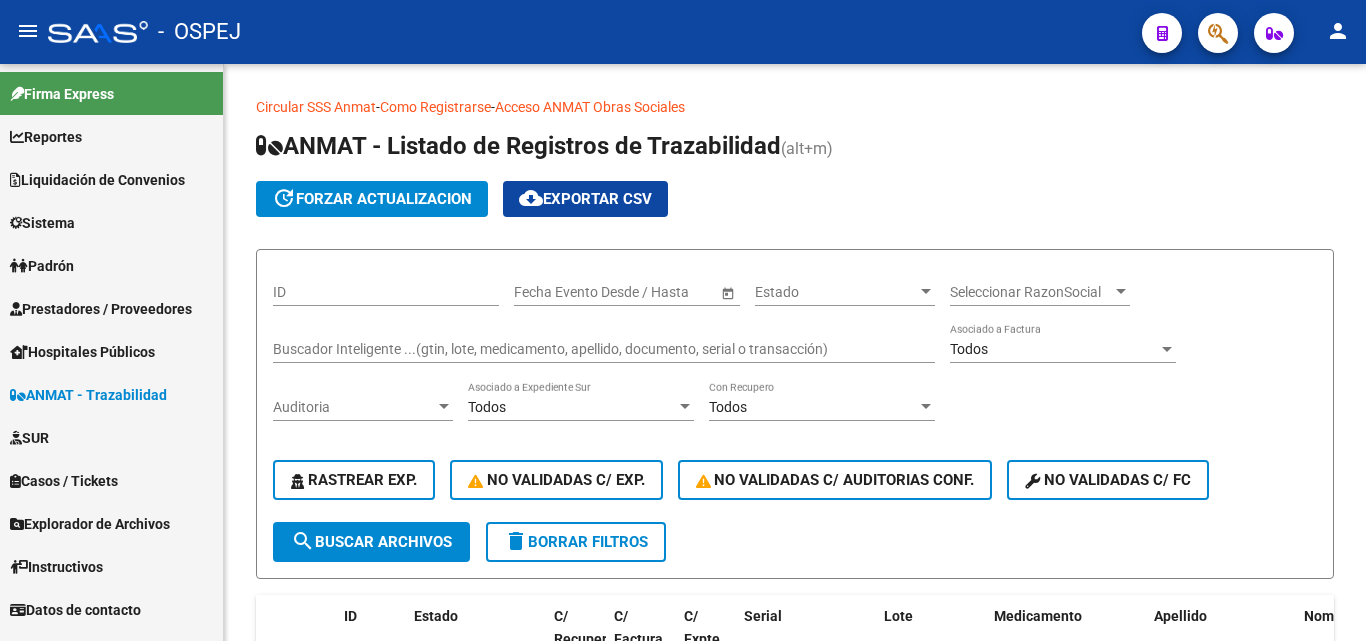 scroll, scrollTop: 0, scrollLeft: 0, axis: both 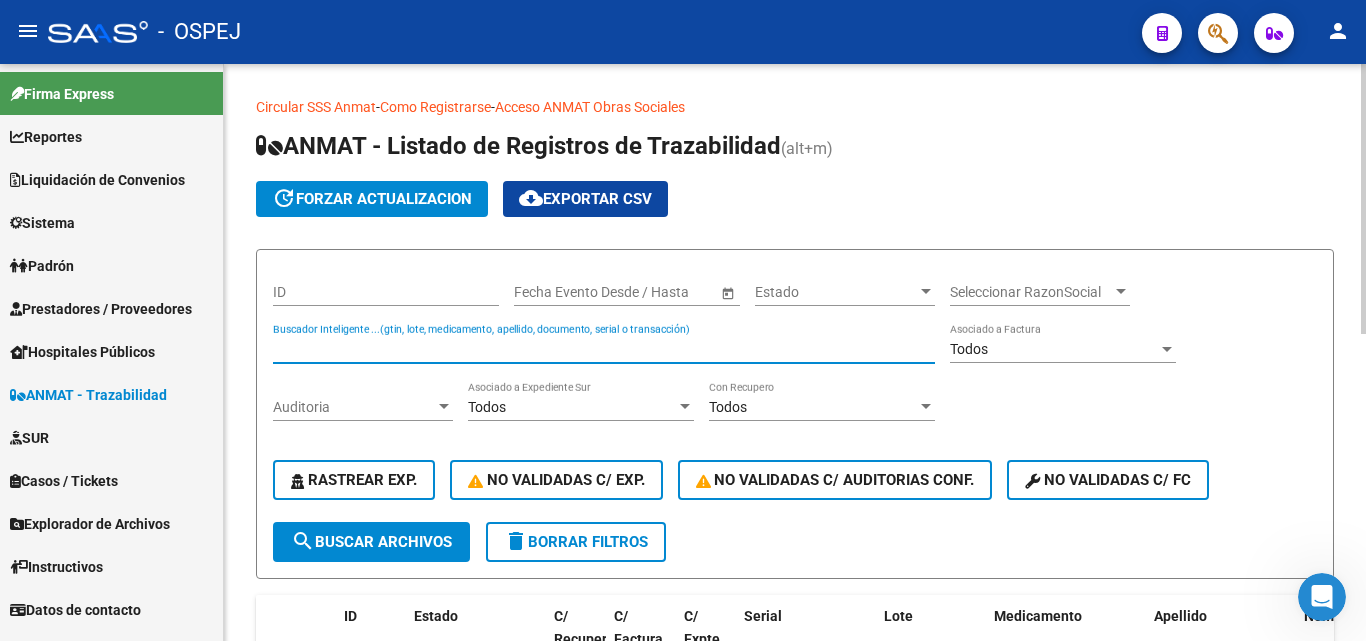click on "Buscador Inteligente ...(gtin, lote, medicamento, apellido, documento, serial o transacción)" at bounding box center (604, 349) 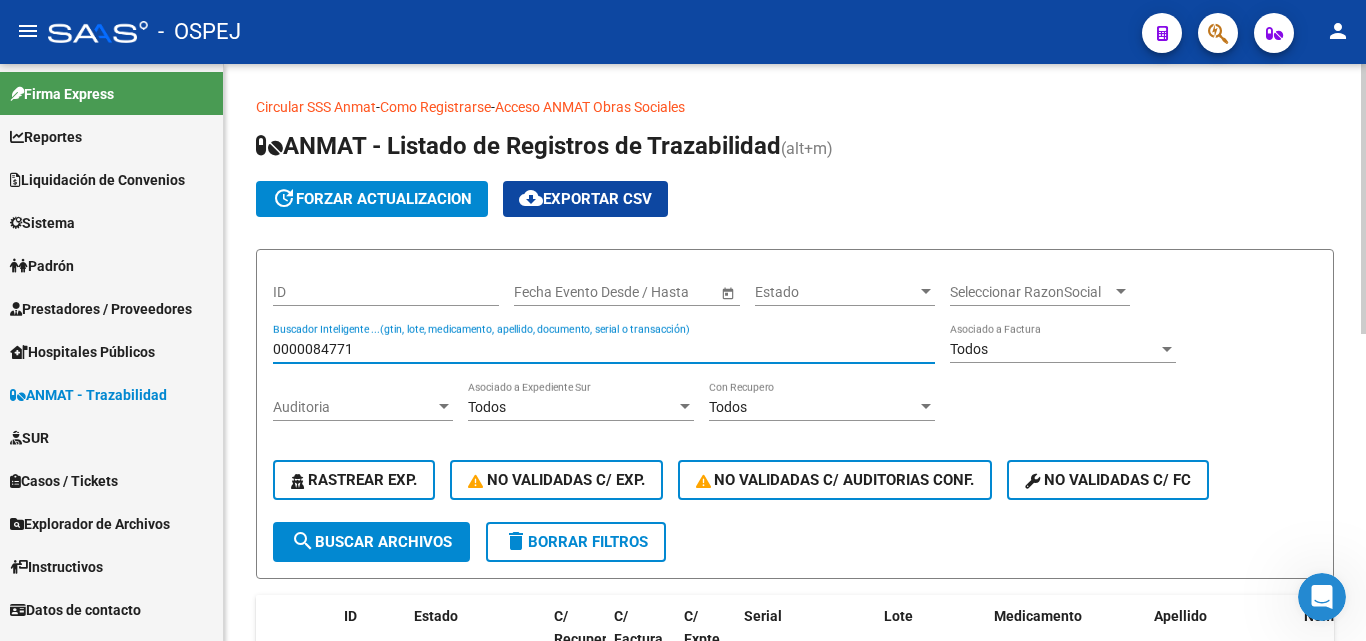 type on "0000084771" 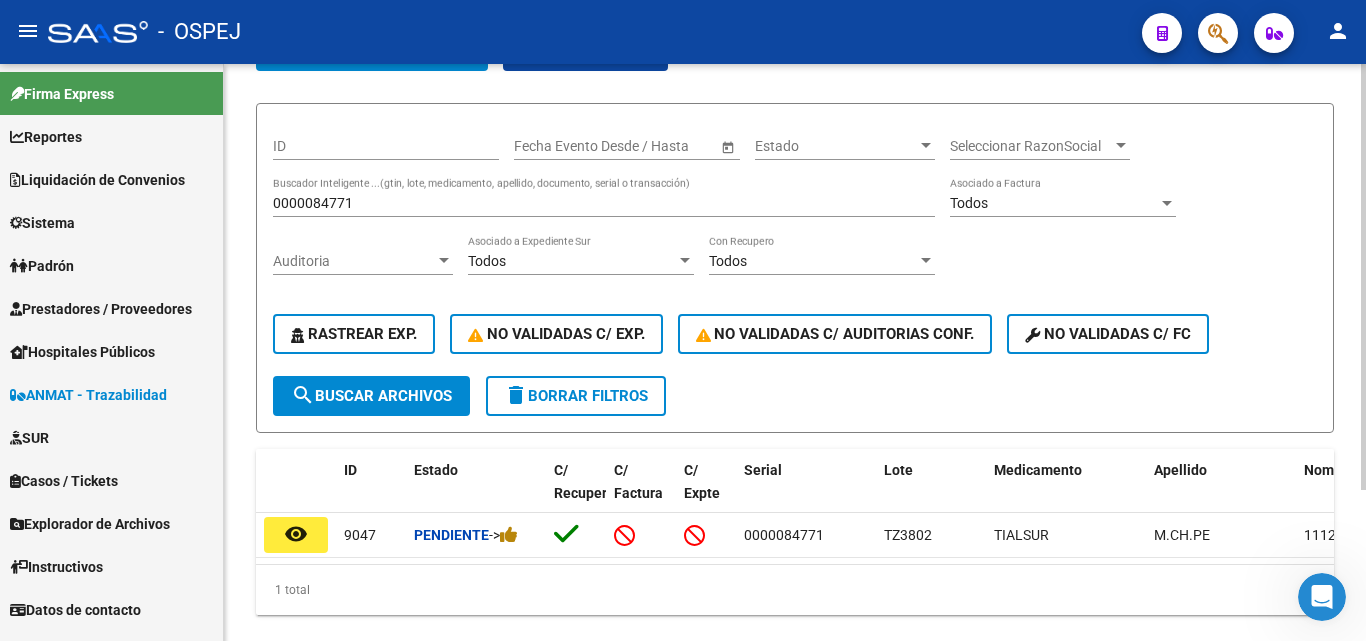 scroll, scrollTop: 205, scrollLeft: 0, axis: vertical 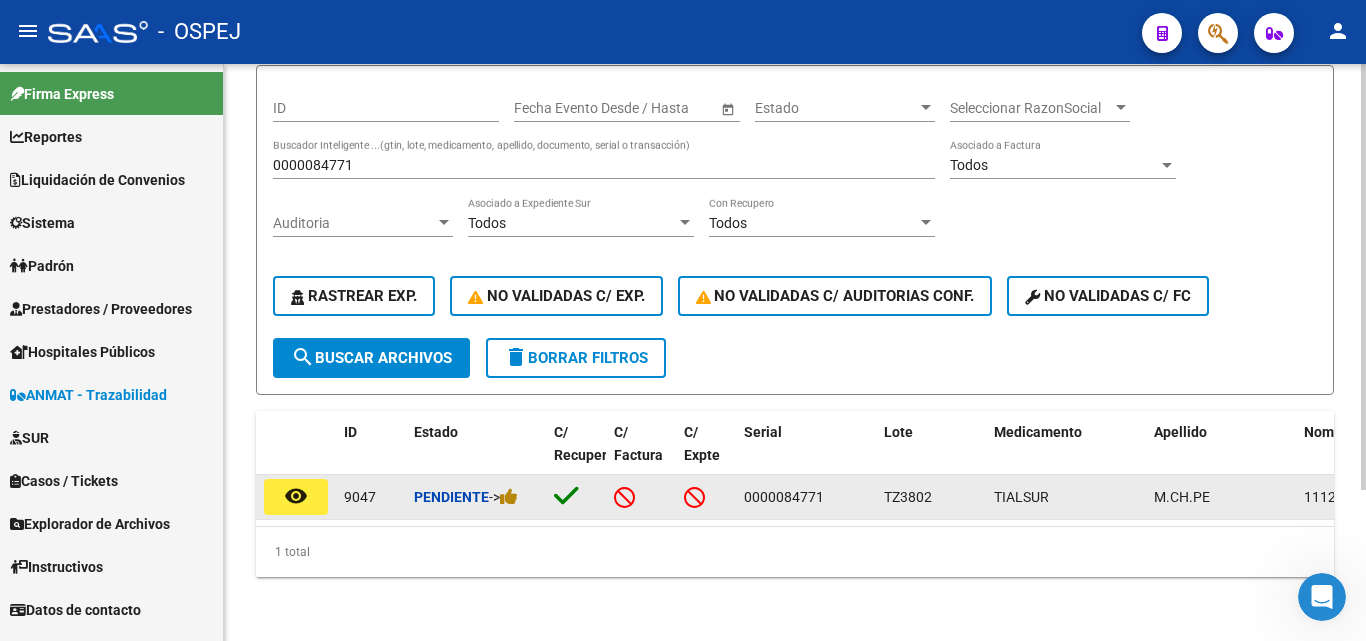 click on "remove_red_eye" 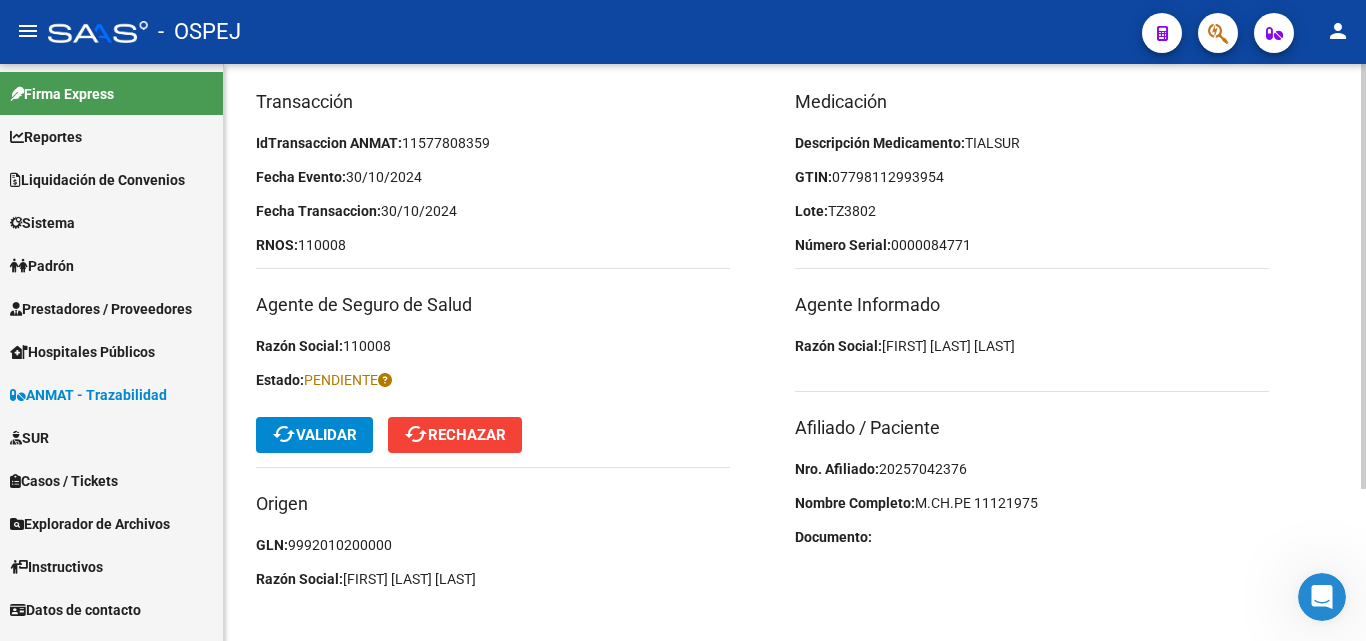 scroll, scrollTop: 200, scrollLeft: 0, axis: vertical 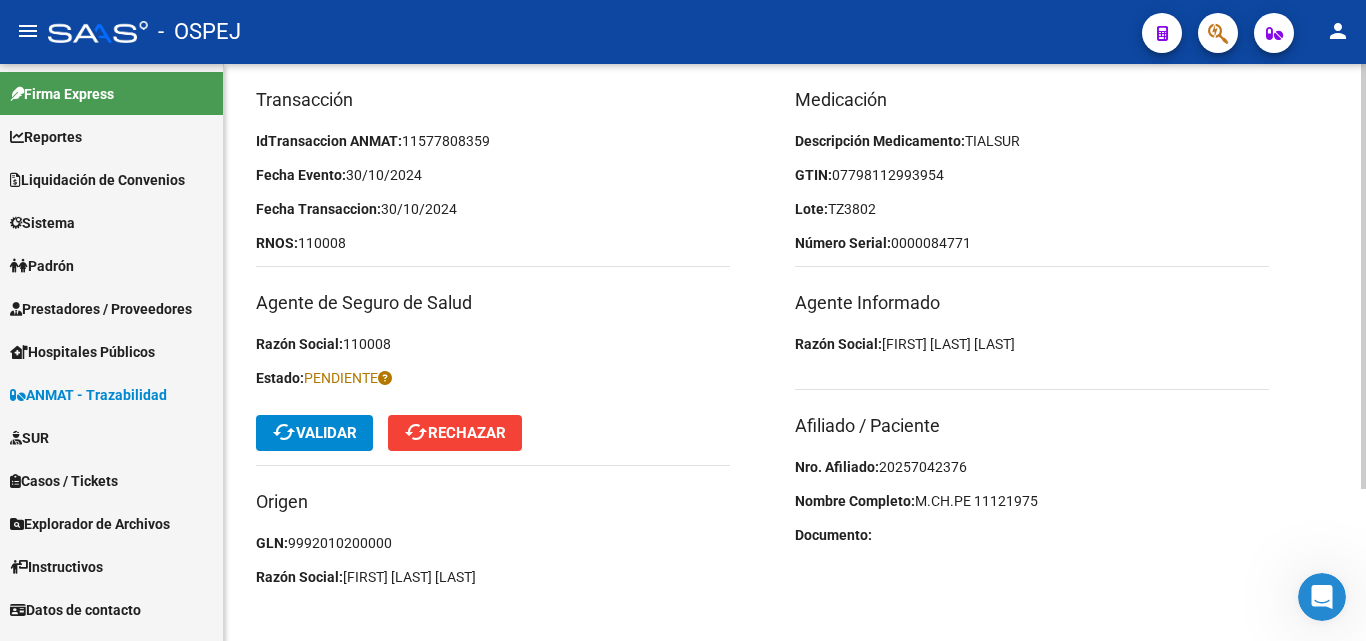 drag, startPoint x: 972, startPoint y: 458, endPoint x: 883, endPoint y: 458, distance: 89 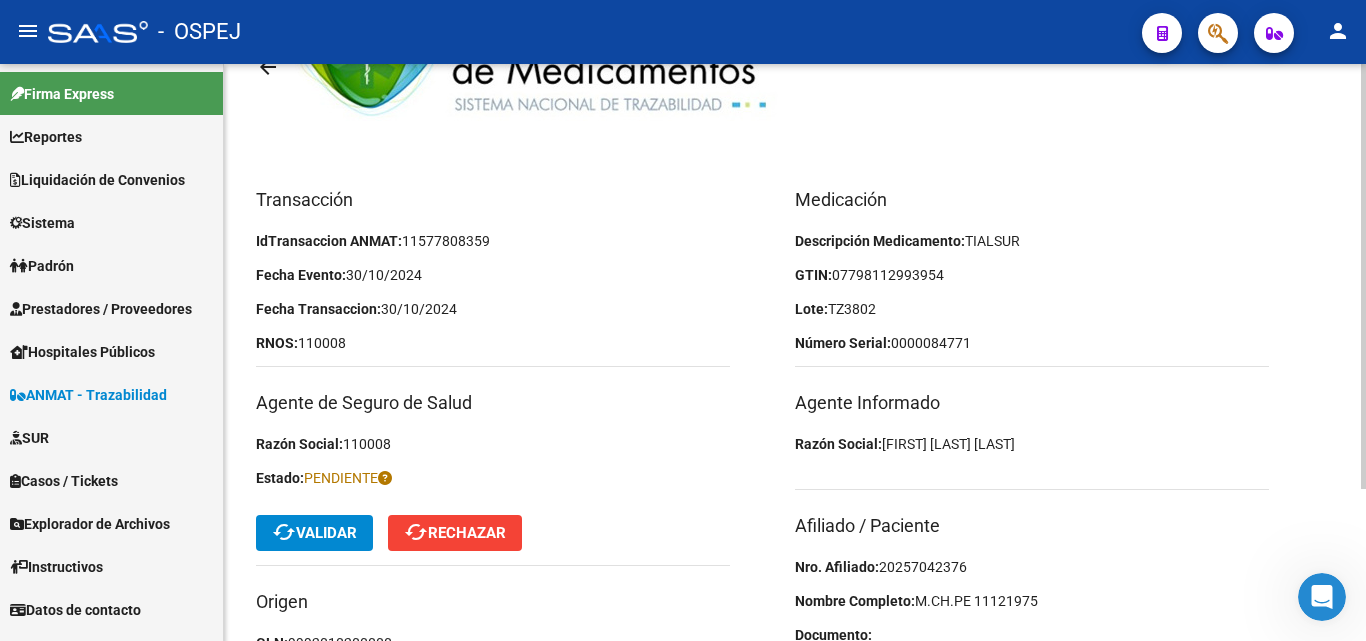 drag, startPoint x: 1004, startPoint y: 337, endPoint x: 799, endPoint y: 214, distance: 239.06903 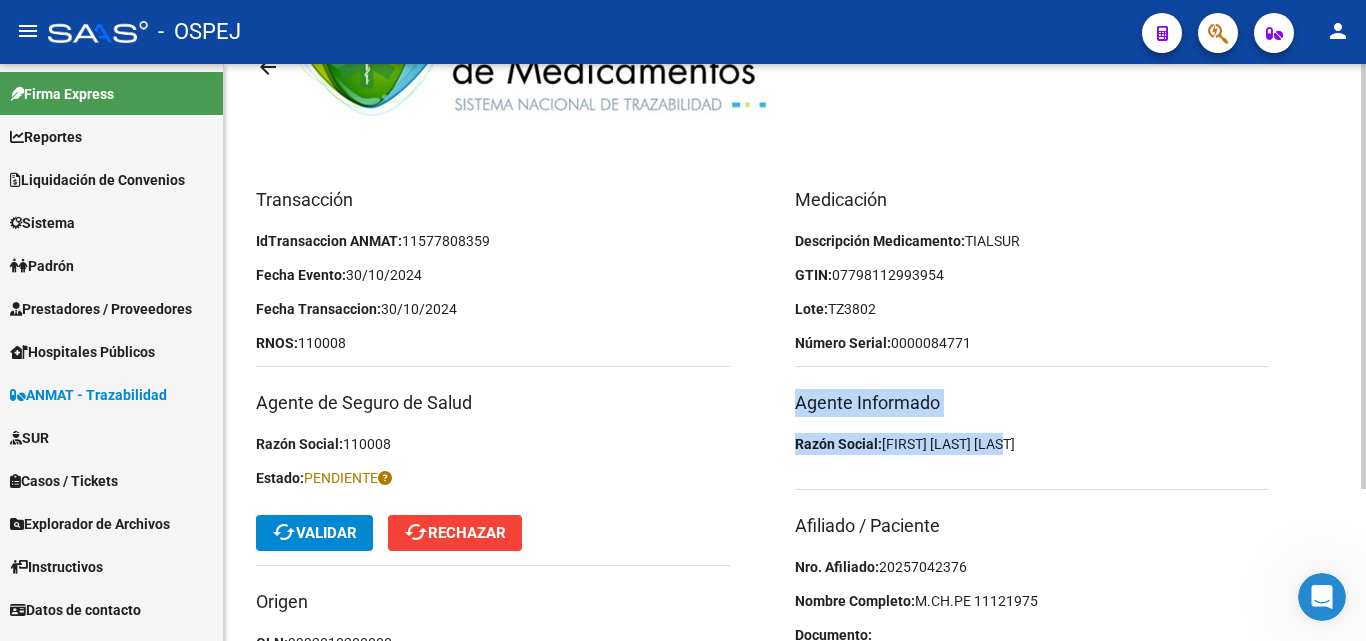 drag, startPoint x: 1001, startPoint y: 433, endPoint x: 795, endPoint y: 400, distance: 208.62646 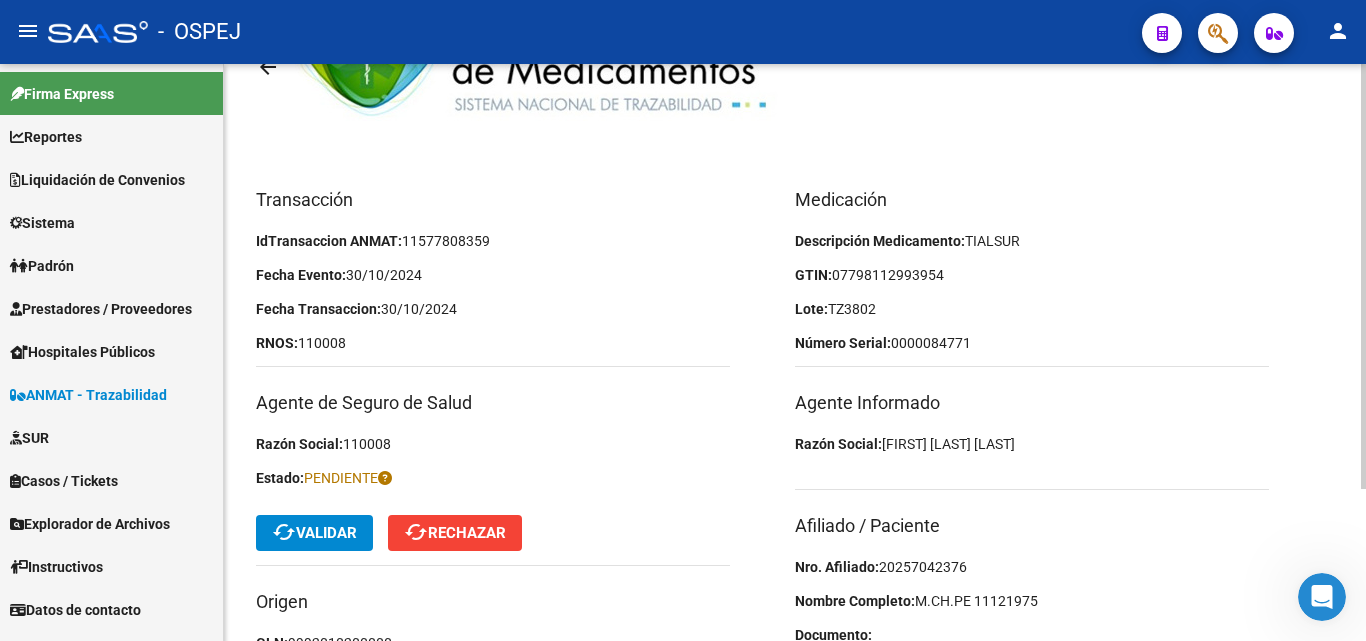 click on "Número Serial:   0000084771" 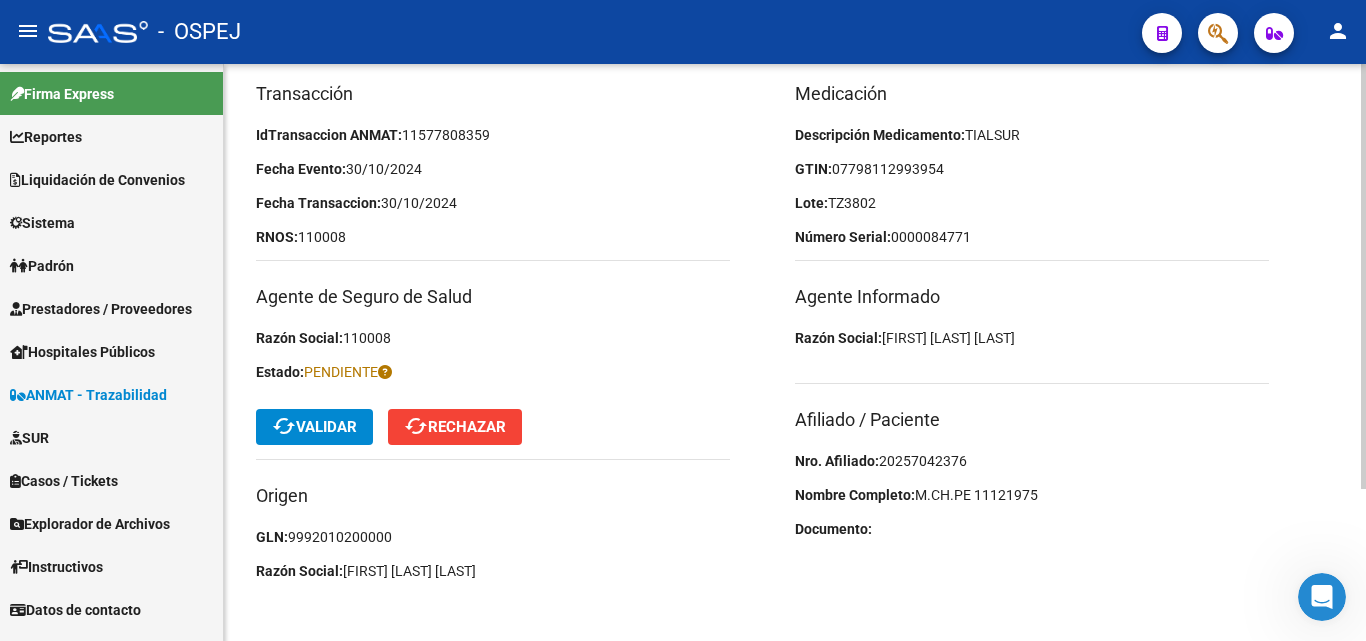 scroll, scrollTop: 207, scrollLeft: 0, axis: vertical 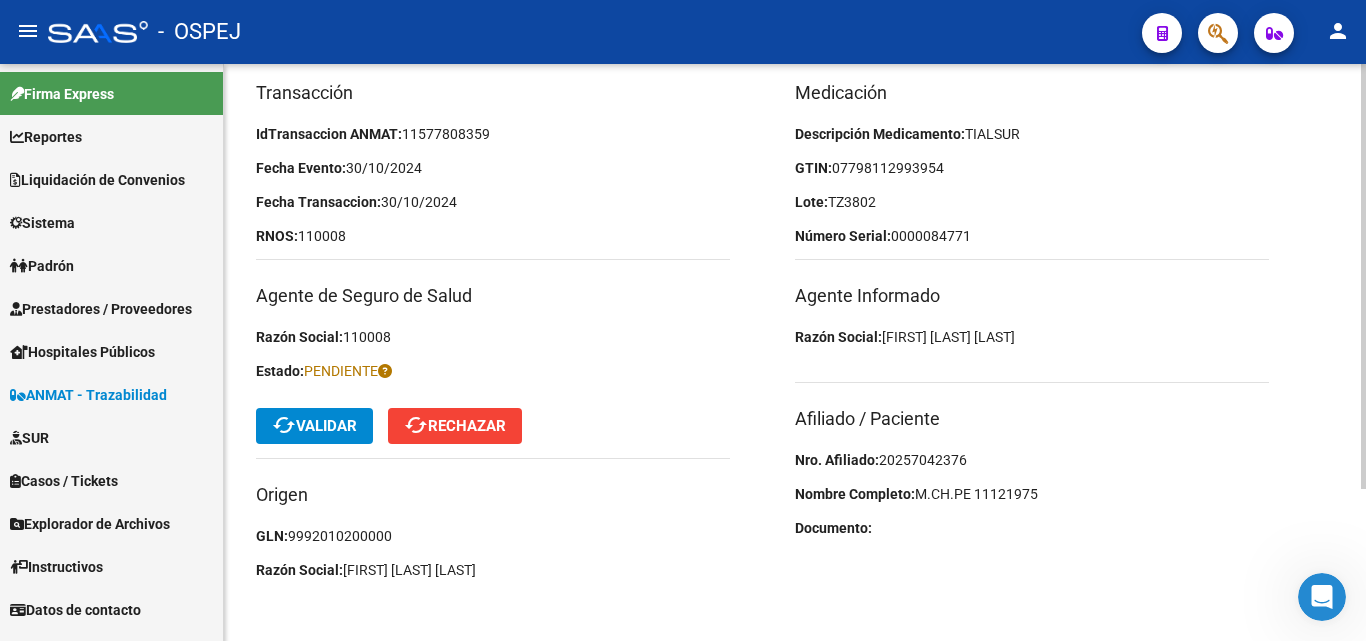 click on "cached  Validar" 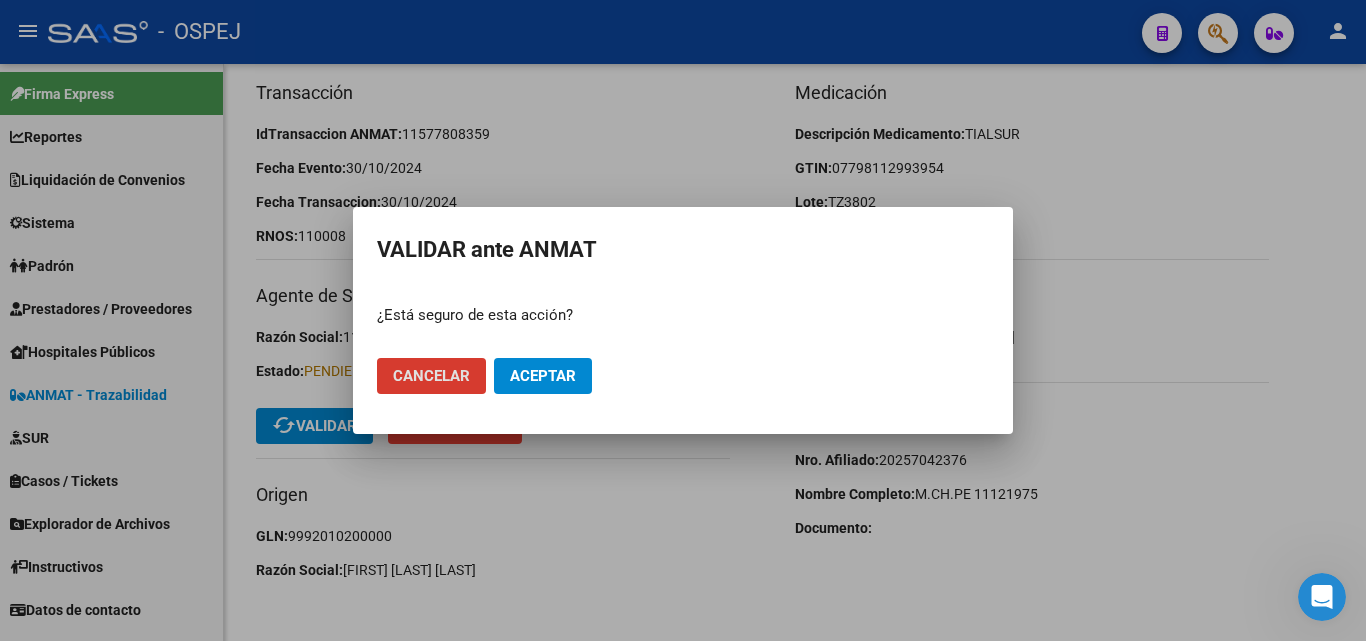 click on "Aceptar" 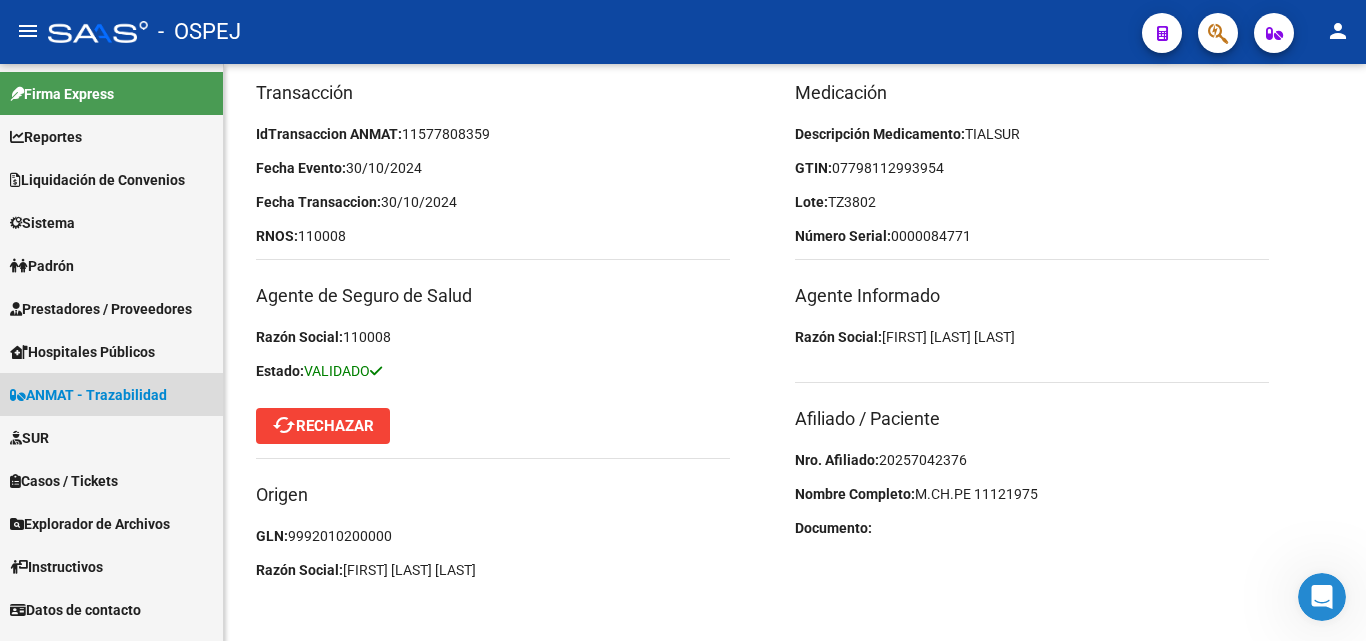 click on "ANMAT - Trazabilidad" at bounding box center [88, 395] 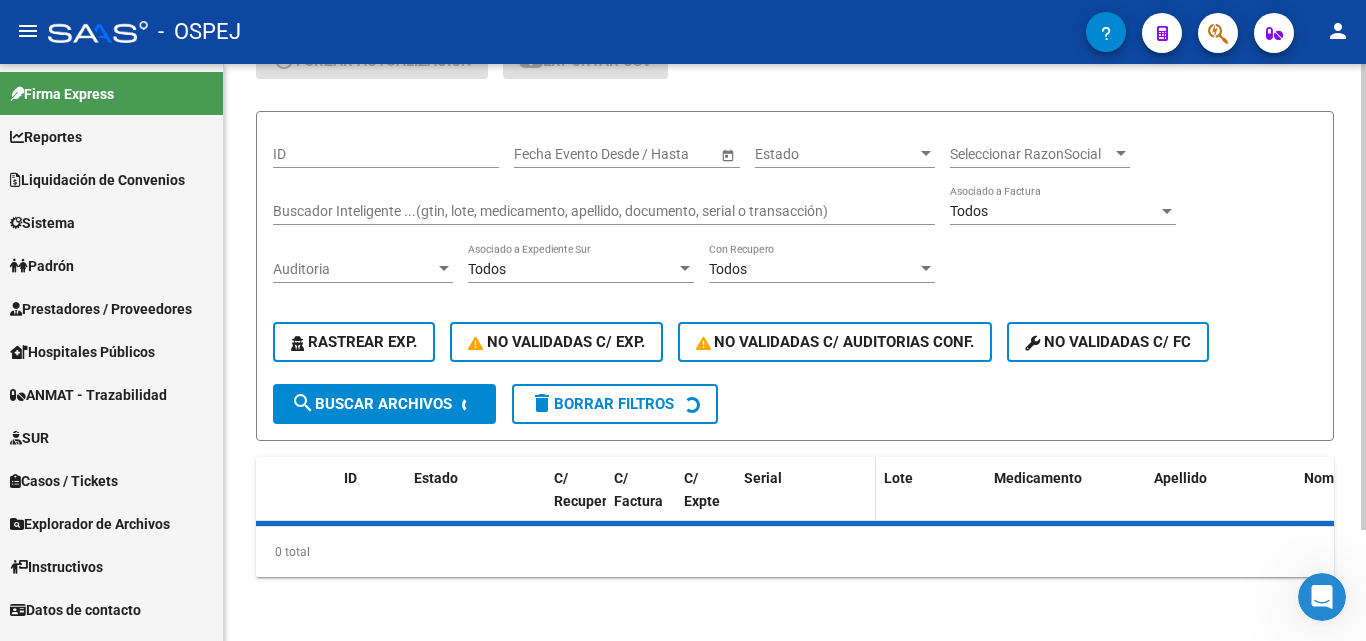 scroll, scrollTop: 0, scrollLeft: 0, axis: both 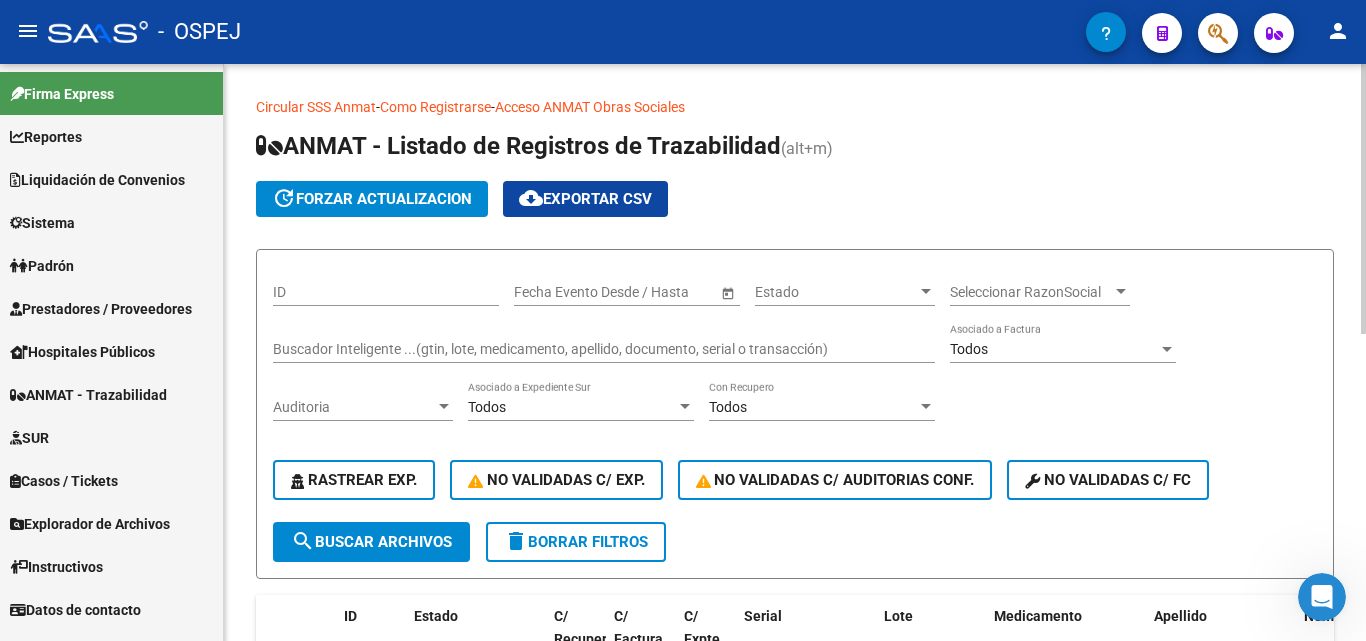 click on "Buscador Inteligente ...(gtin, lote, medicamento, apellido, documento, serial o transacción)" 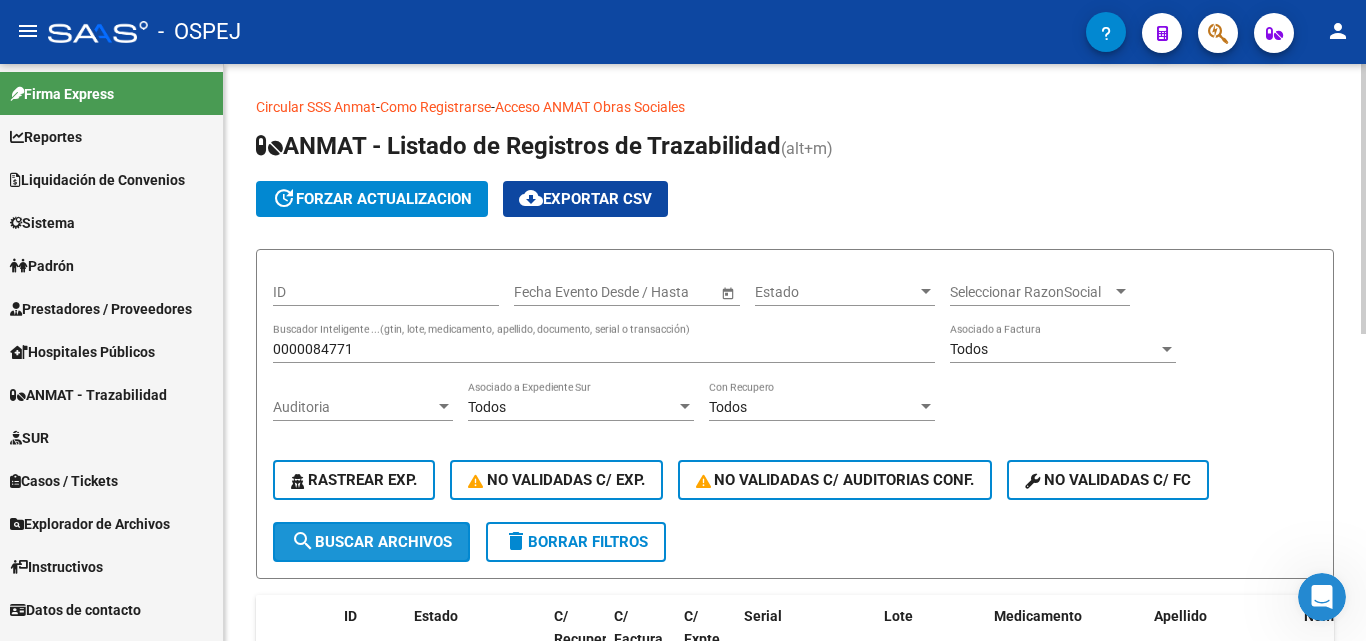 click on "search  Buscar Archivos" 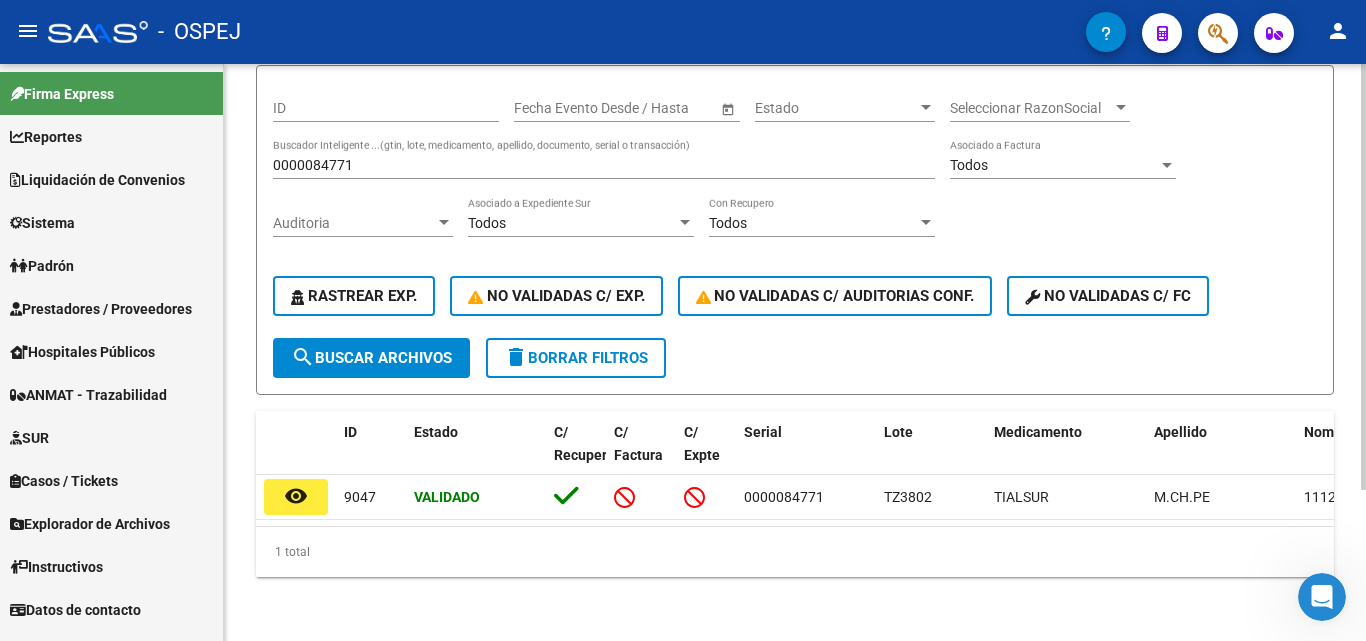 scroll, scrollTop: 200, scrollLeft: 0, axis: vertical 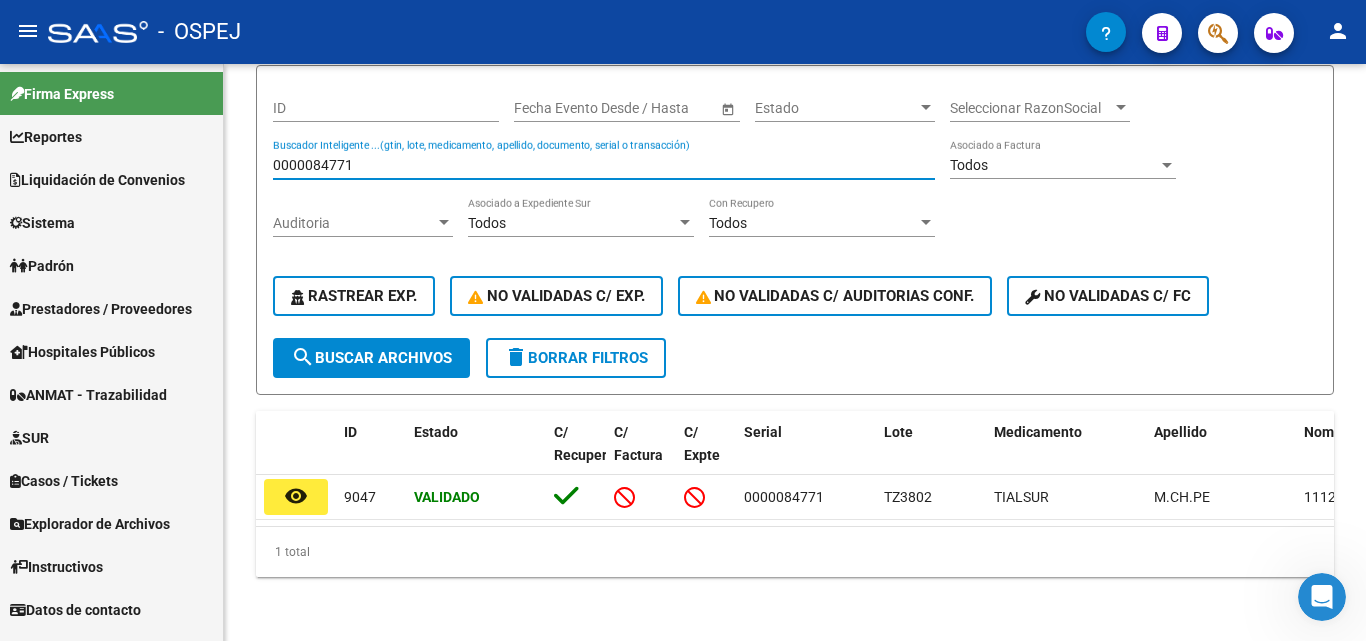 drag, startPoint x: 378, startPoint y: 145, endPoint x: 168, endPoint y: 114, distance: 212.27576 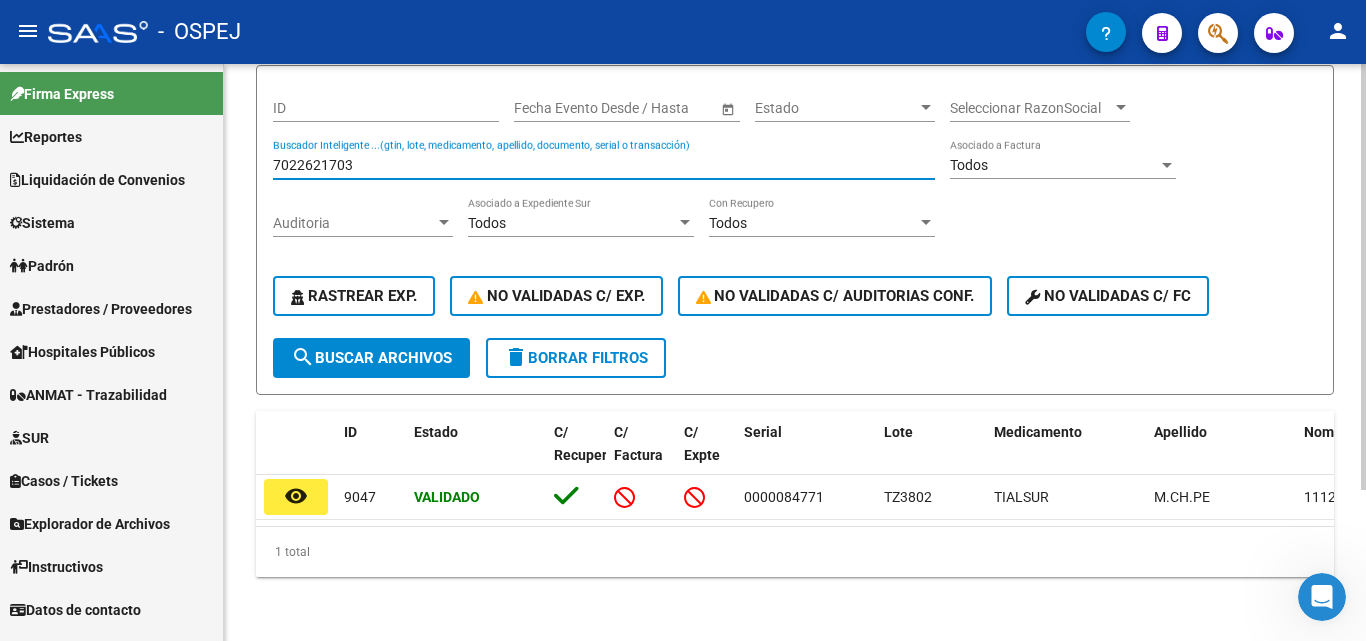 type on "7022621703" 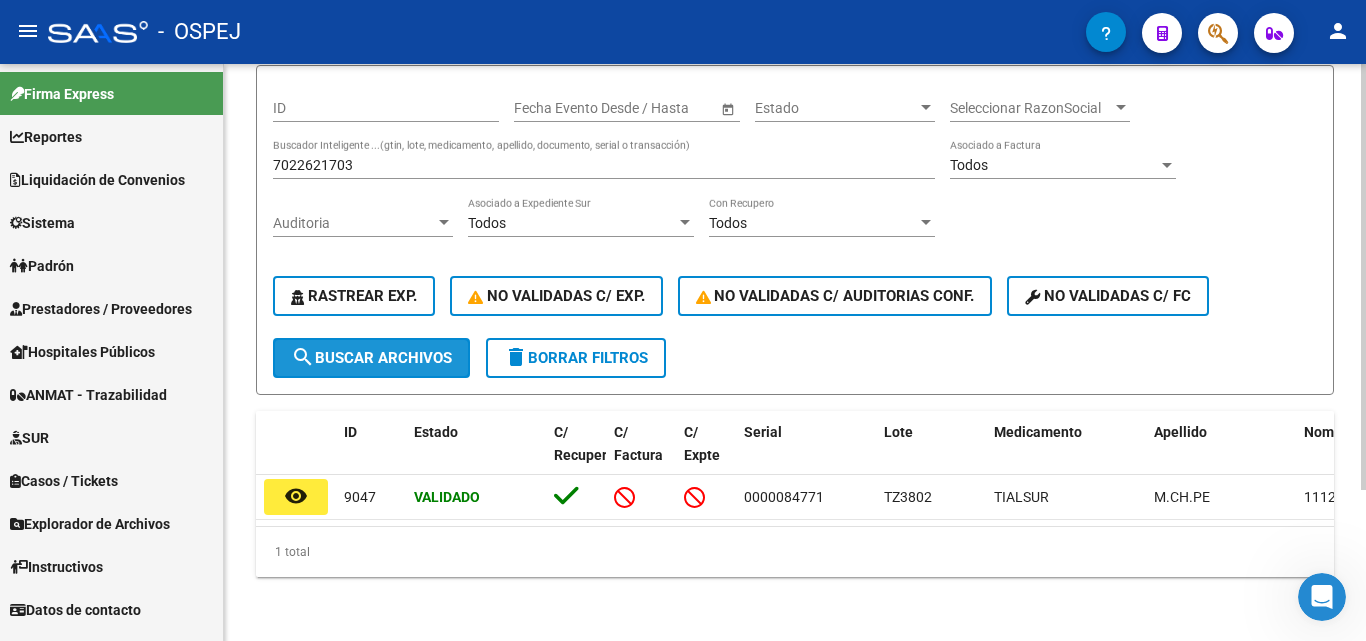 click on "search  Buscar Archivos" 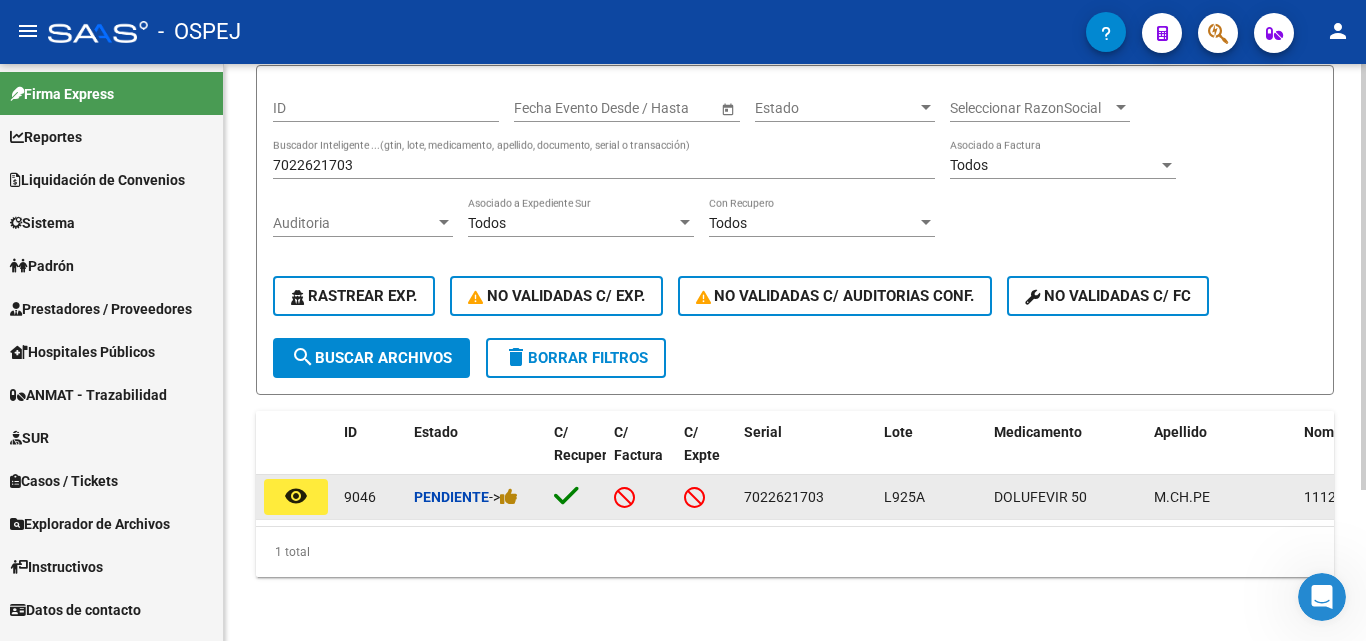click on "remove_red_eye" 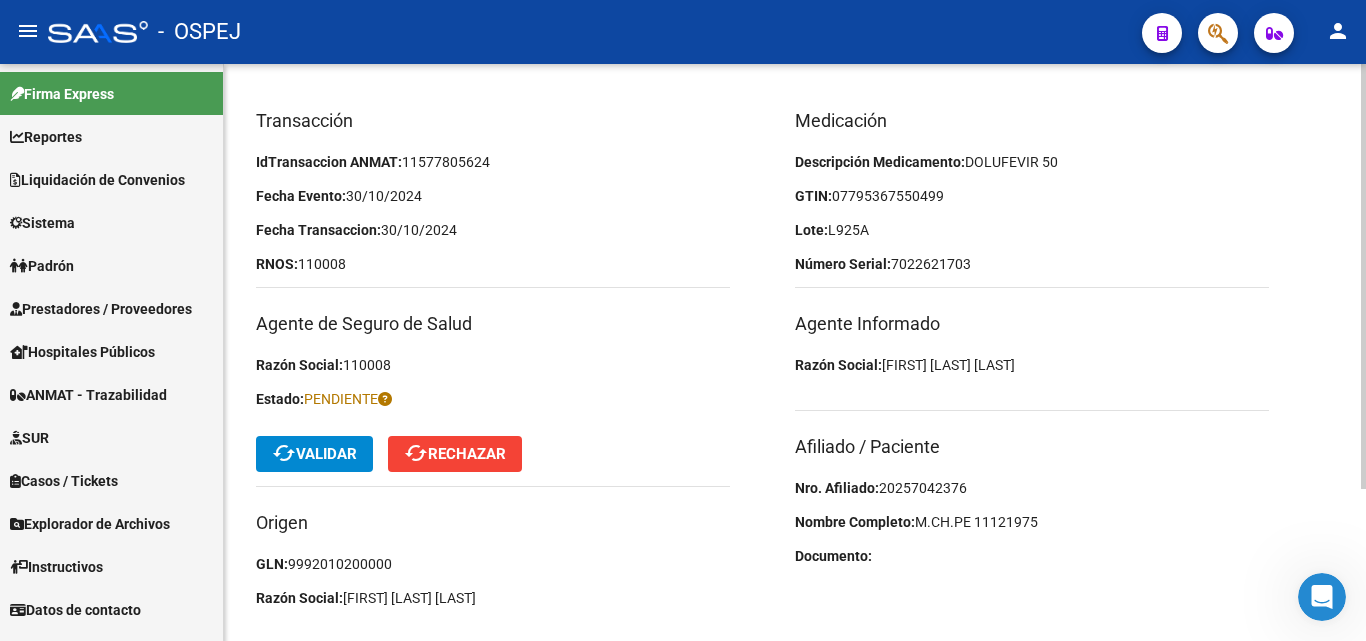 scroll, scrollTop: 200, scrollLeft: 0, axis: vertical 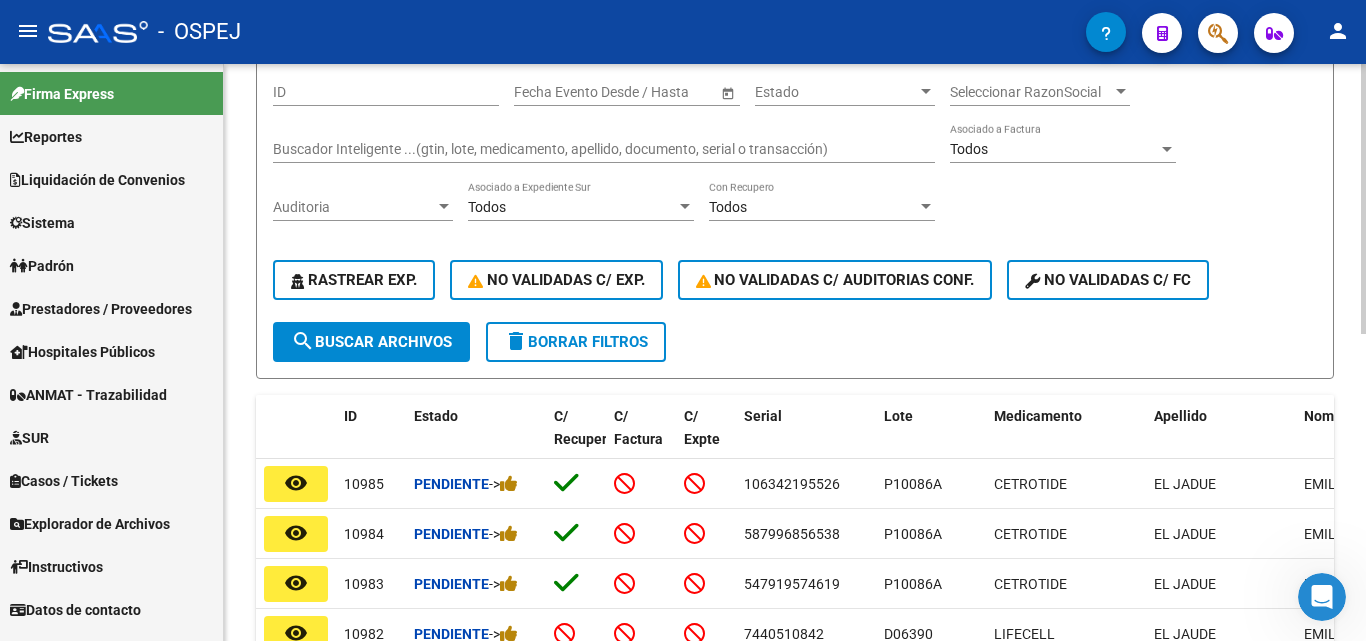 click on "Buscador Inteligente ...(gtin, lote, medicamento, apellido, documento, serial o transacción)" at bounding box center (604, 149) 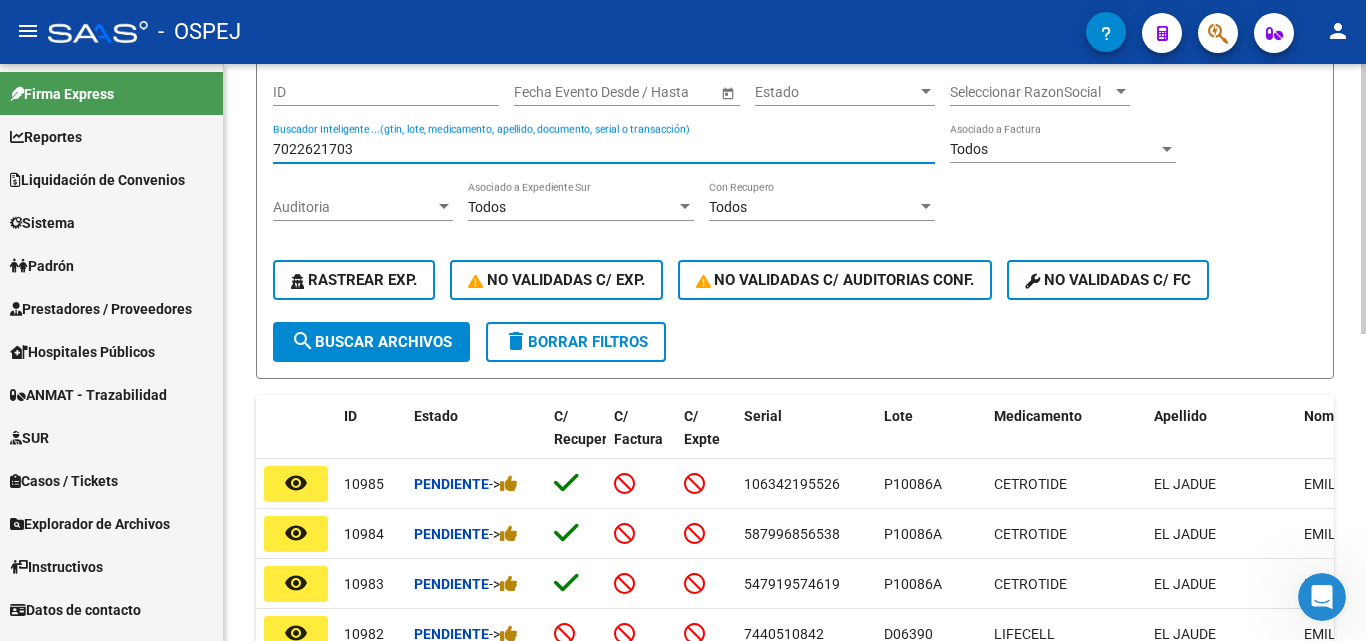 type on "7022621703" 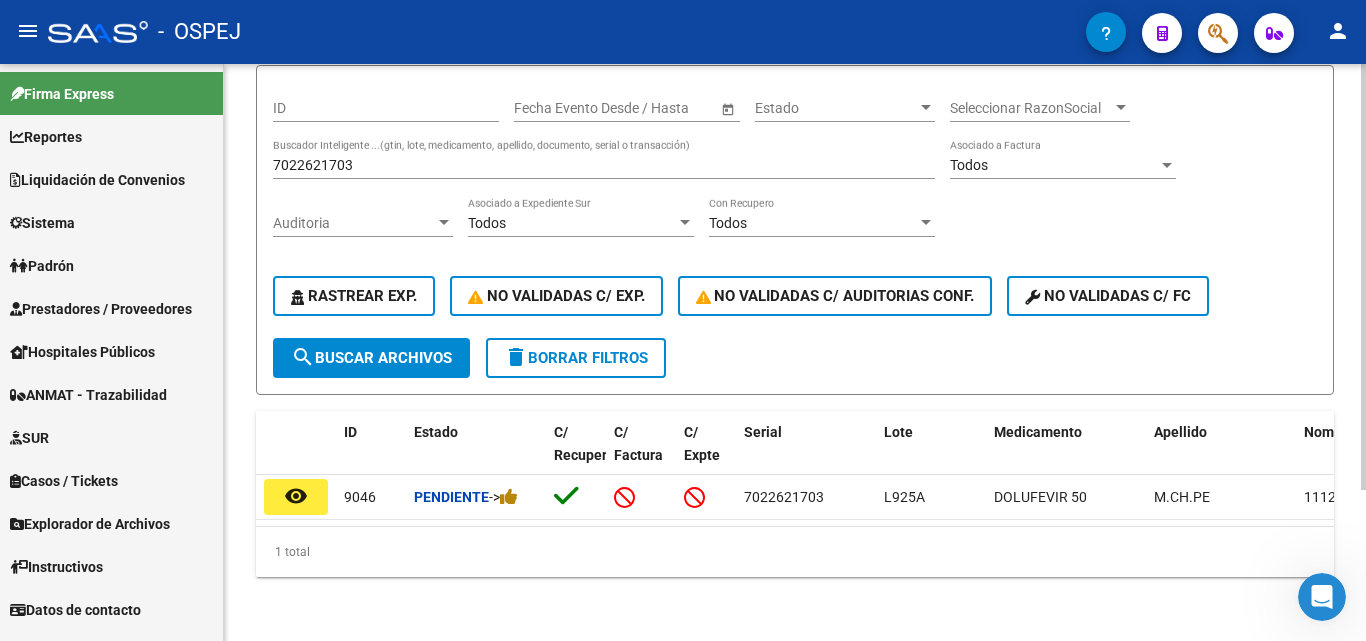 click on "ID Estado C/ Recupero C/ Factura C/ Expte Serial Lote Medicamento Apellido Nombre DNI gtin Razon Social Fecha Trans. Fecha Evento GNL Id Trans. remove_red_eye 9046 Pendiente  ->  7022621703 L925A  DOLUFEVIR 50 M.CH.PE 11121975 07795367550499 ANTON IRENE ISABEL 30/10/2024 30/10/2024 9992010200000 11577805624  1 total   1" 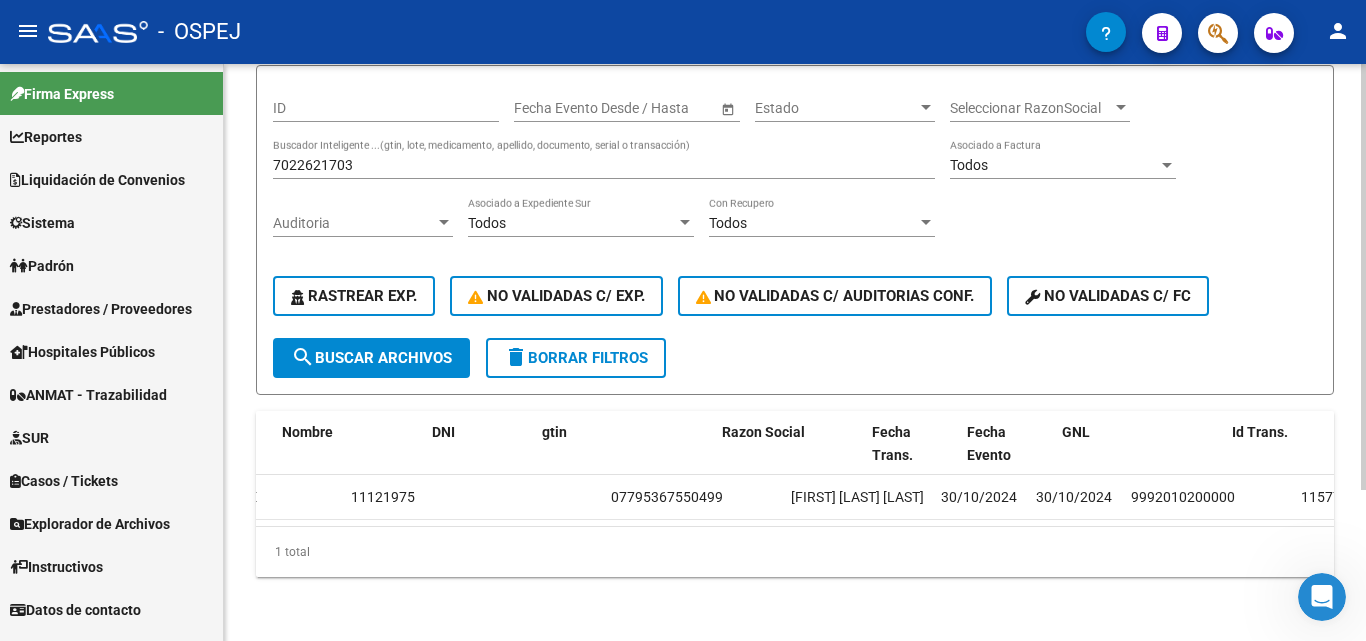 scroll, scrollTop: 0, scrollLeft: 1022, axis: horizontal 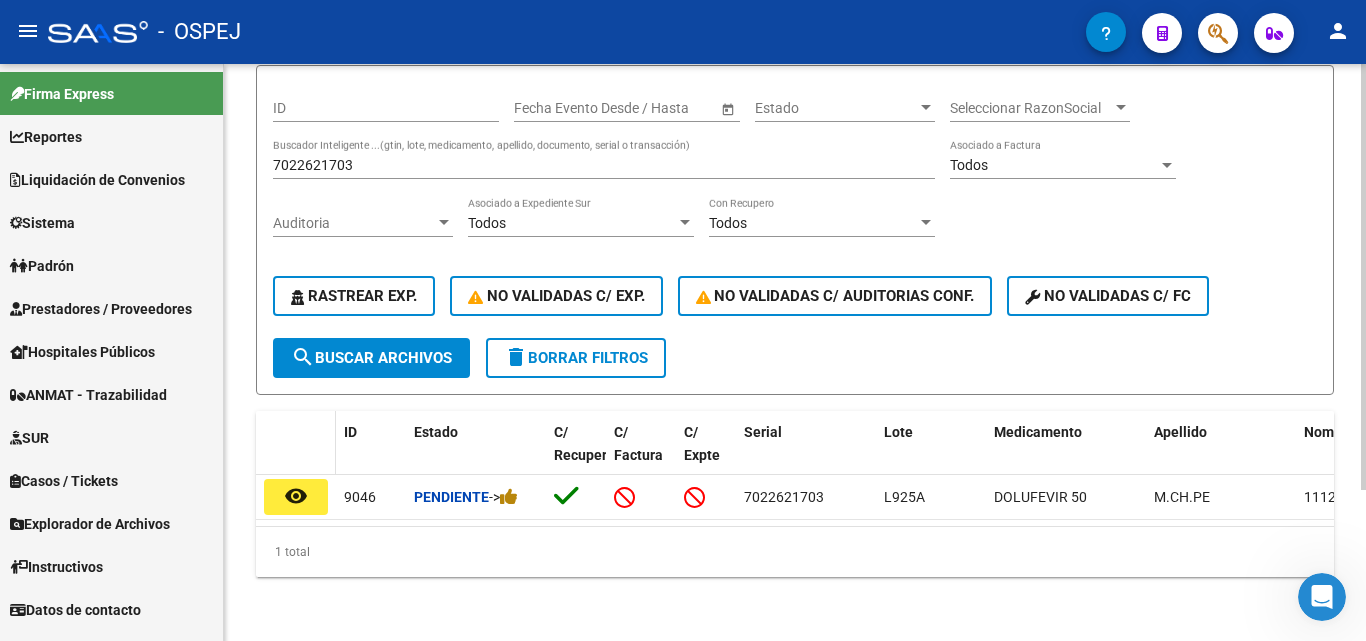 click 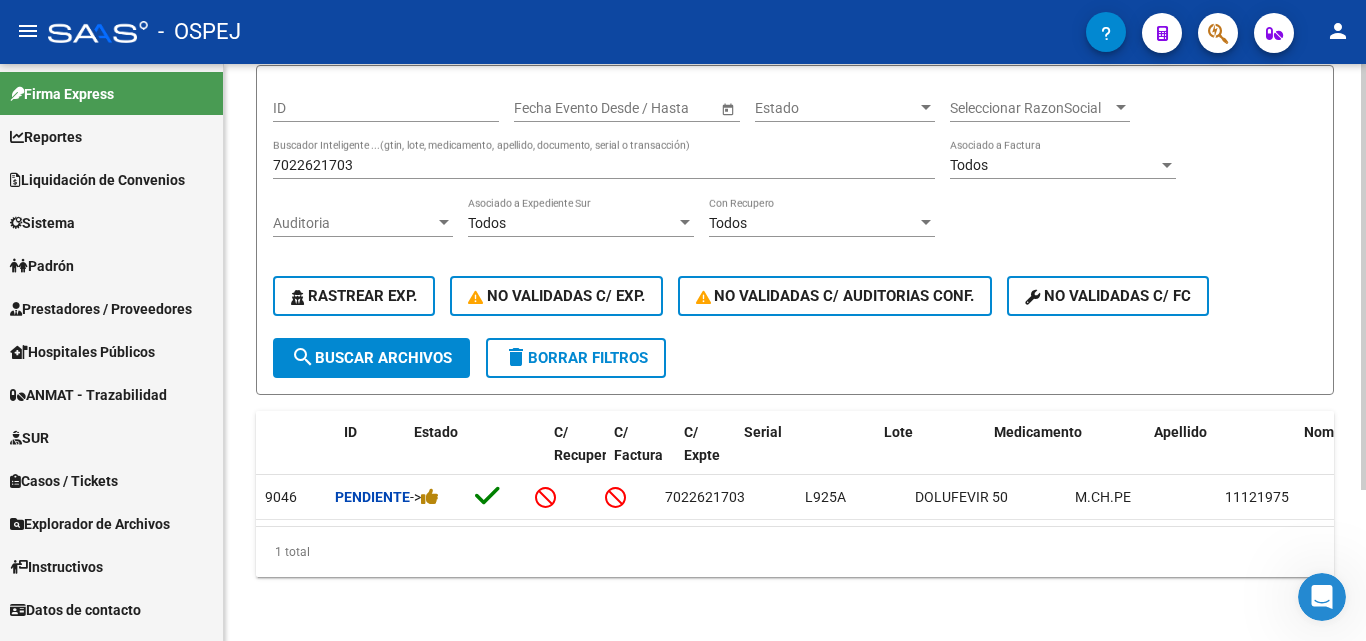 scroll, scrollTop: 0, scrollLeft: 0, axis: both 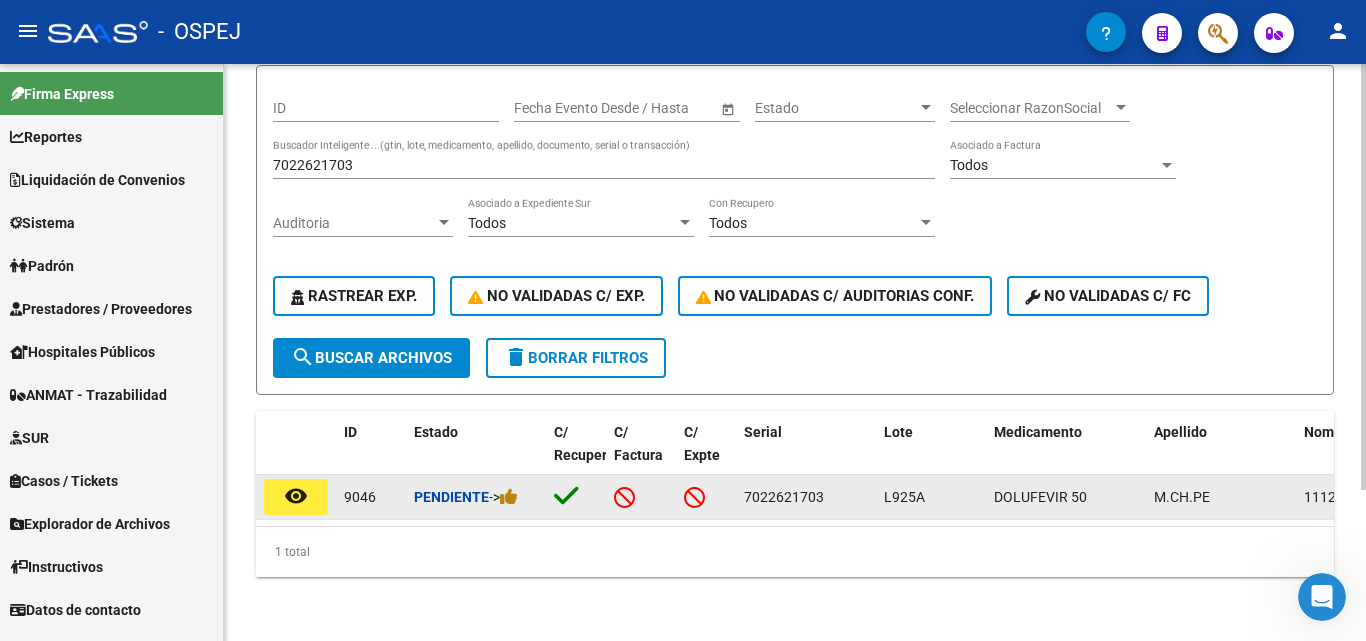 click on "remove_red_eye" 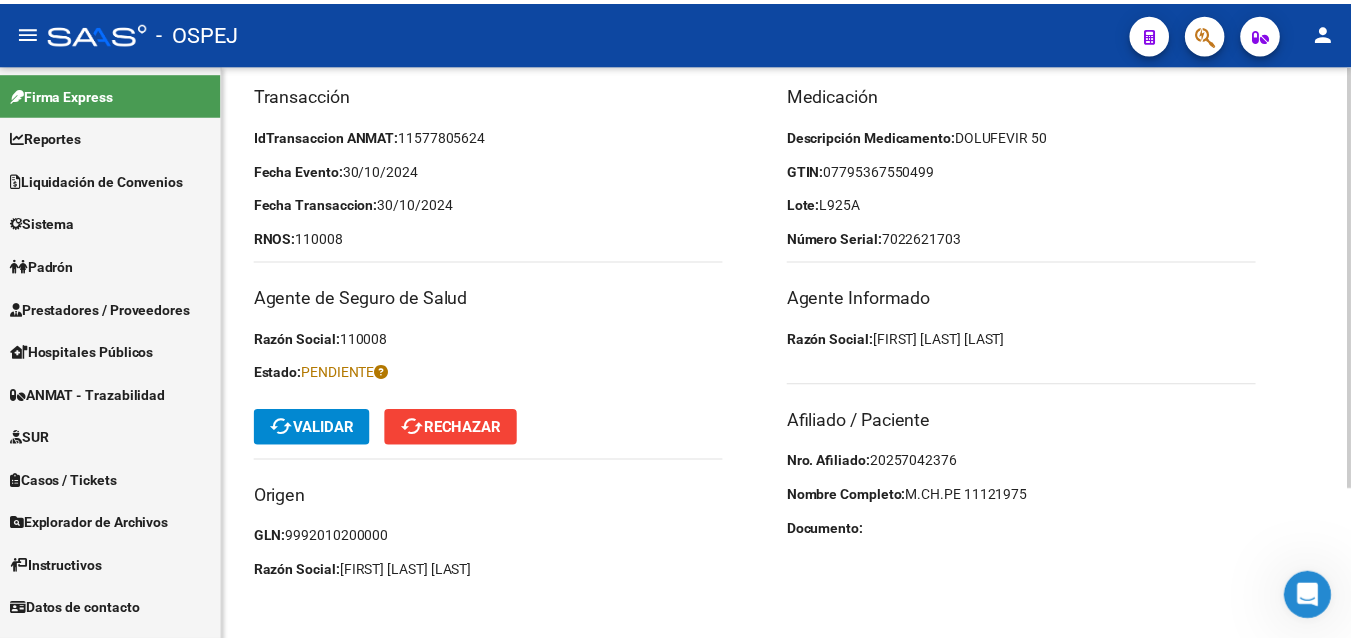 scroll, scrollTop: 207, scrollLeft: 0, axis: vertical 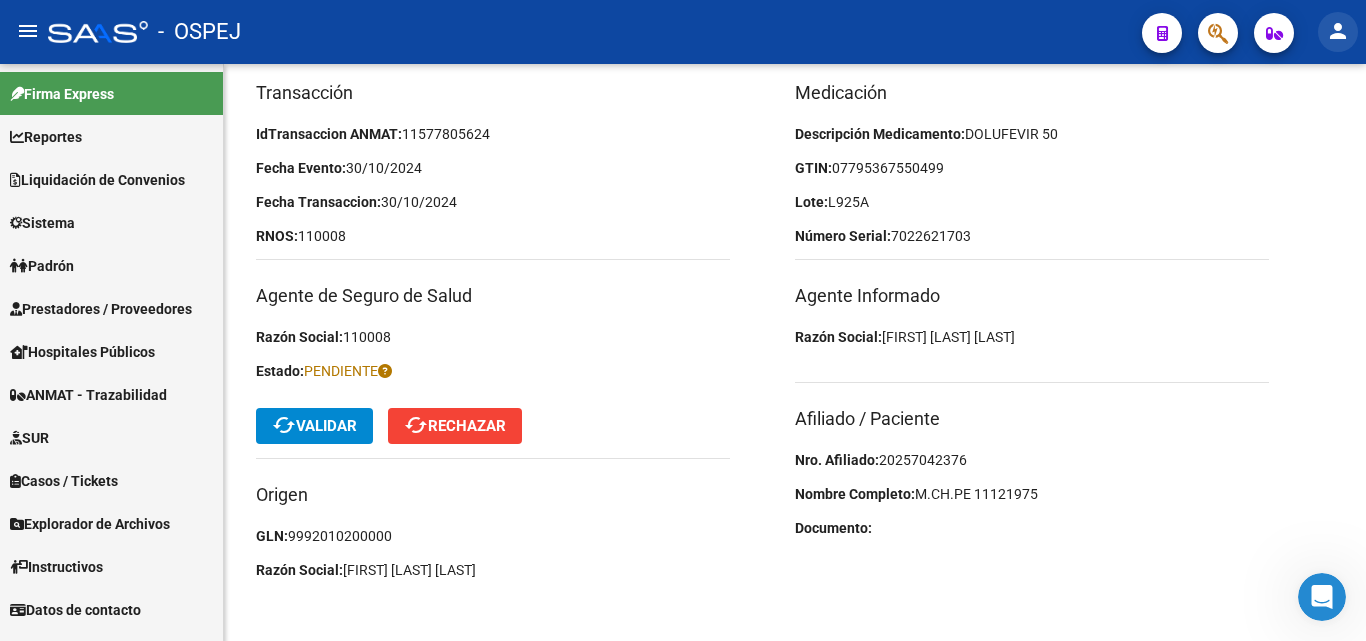 click on "person" 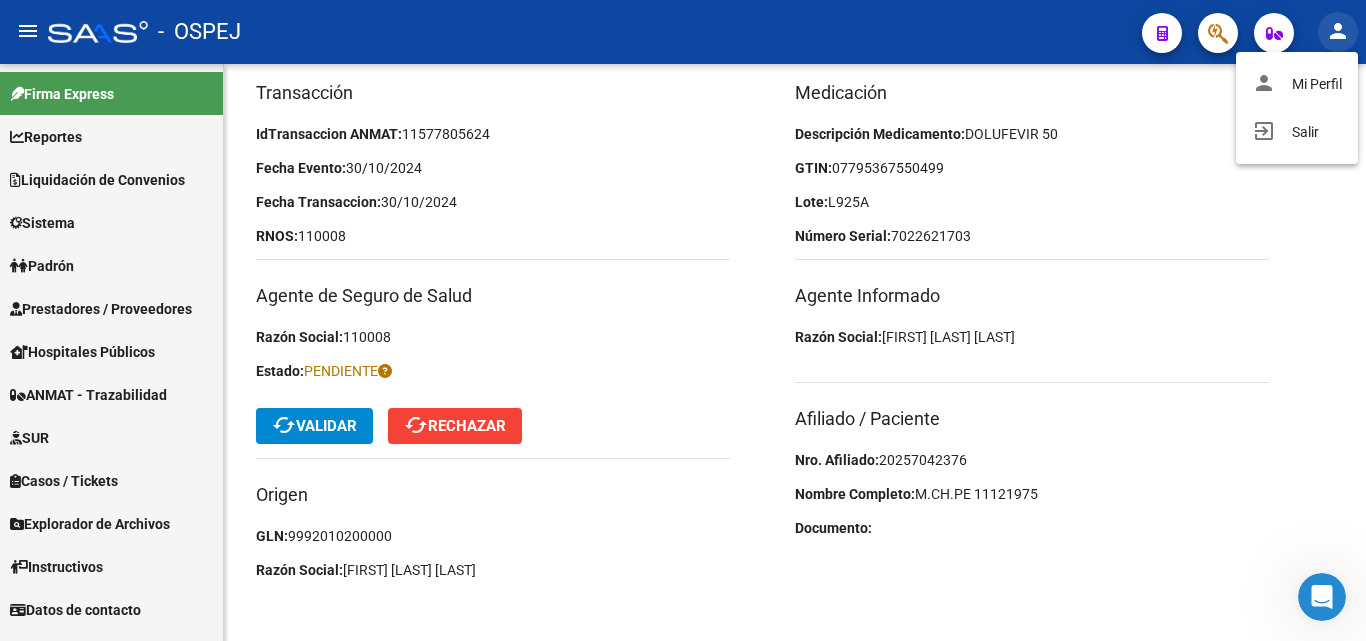 click on "menu -   OSPEJ  person    Firma Express     Reportes Ingresos Devengados Detalles por CUIL RG Detalles - MT/PD MT morosos Padrón Traspasos x O.S. Traspasos x Provincia Nuevos Aportantes Métricas - Padrón SSS Métricas - Crecimiento Población    Liquidación de Convenios Liquidación Publicada ARCA - Aportes RG / MT / PD ARCA - Reprocesadas ARCA - Suma ARCA - Sumarte ARCA - Sano SSS - Integración SSS - Sur ANSES - Desempleo Gastos - Items Gastos - Facturas Otros Débitos y Créditos TOTAL x CUIL    Sistema Usuarios Todos los Usuarios    Padrón Afiliados Empadronados Movimientos de Afiliados Cambios de Gerenciador Padrón Ágil Análisis Afiliado Doc. Respaldatoria Última DDJJ Último Aporte MT/PD    Prestadores / Proveedores Facturas - Listado/Carga Facturas - Documentación Pagos x Transferencia Auditorías - Listado Auditorías - Comentarios Auditorías - Cambios Área Prestadores - Listado Prestadores - Docu.    Hospitales Públicos SSS - Censo Hospitalario SSS - Preliquidación    SUR" at bounding box center [683, 320] 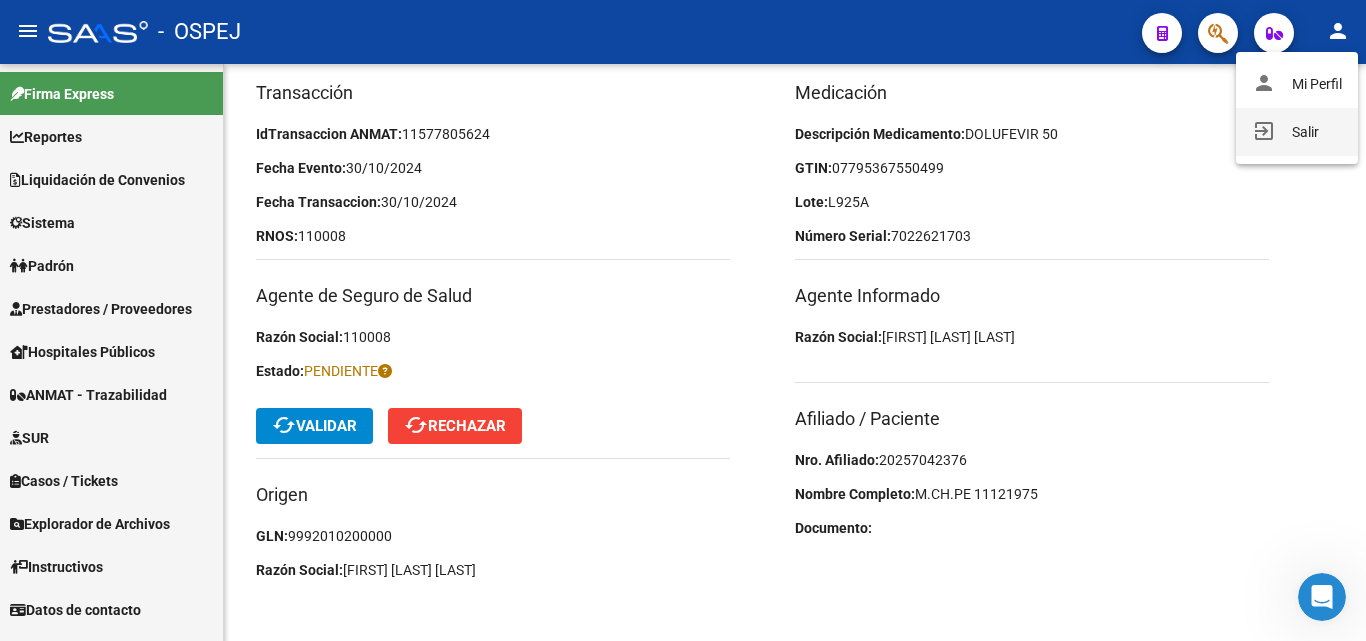 click on "exit_to_app  Salir" at bounding box center (1297, 132) 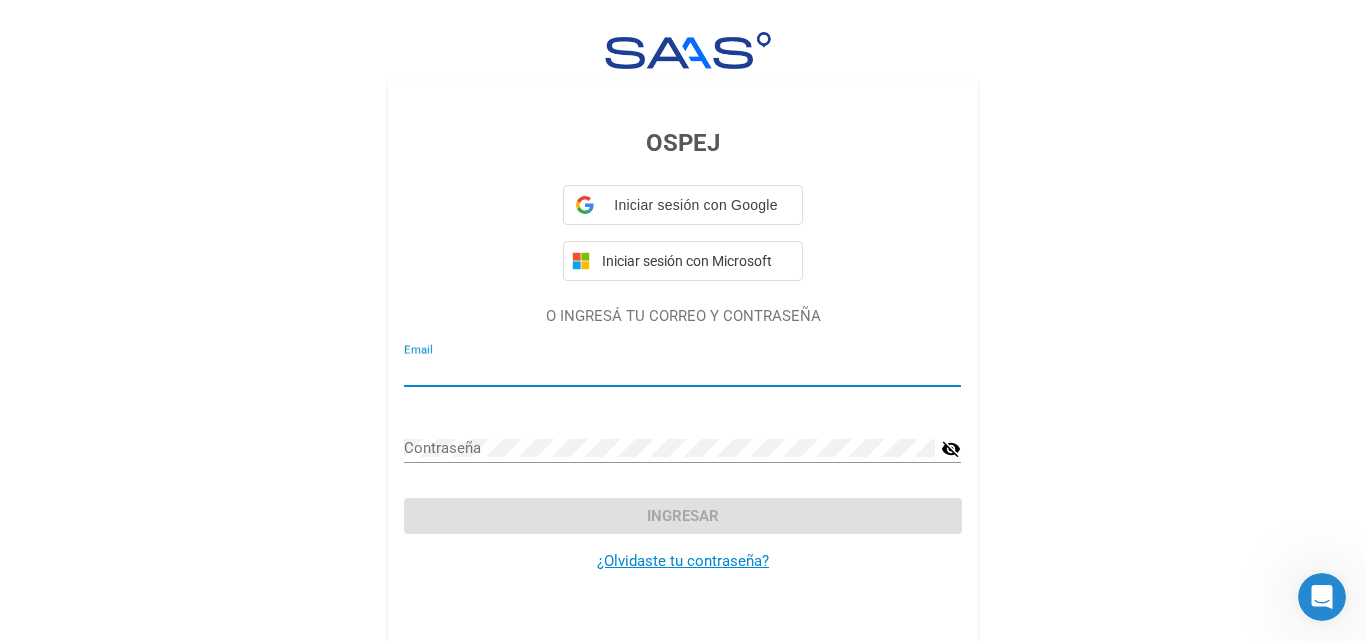 type on "ereinoso@[DOMAIN].com.ar" 